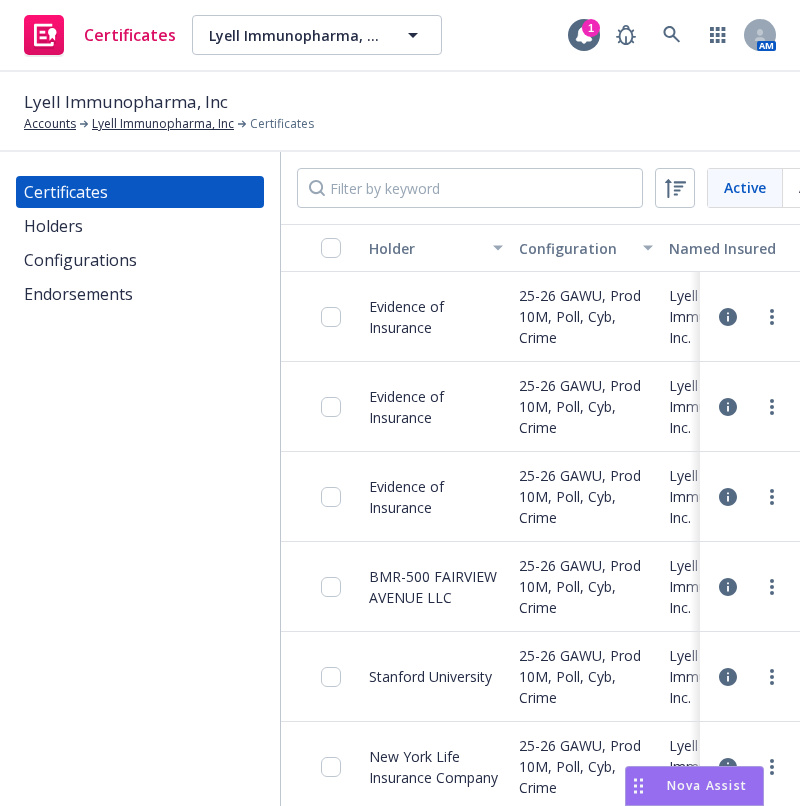 scroll, scrollTop: 0, scrollLeft: 0, axis: both 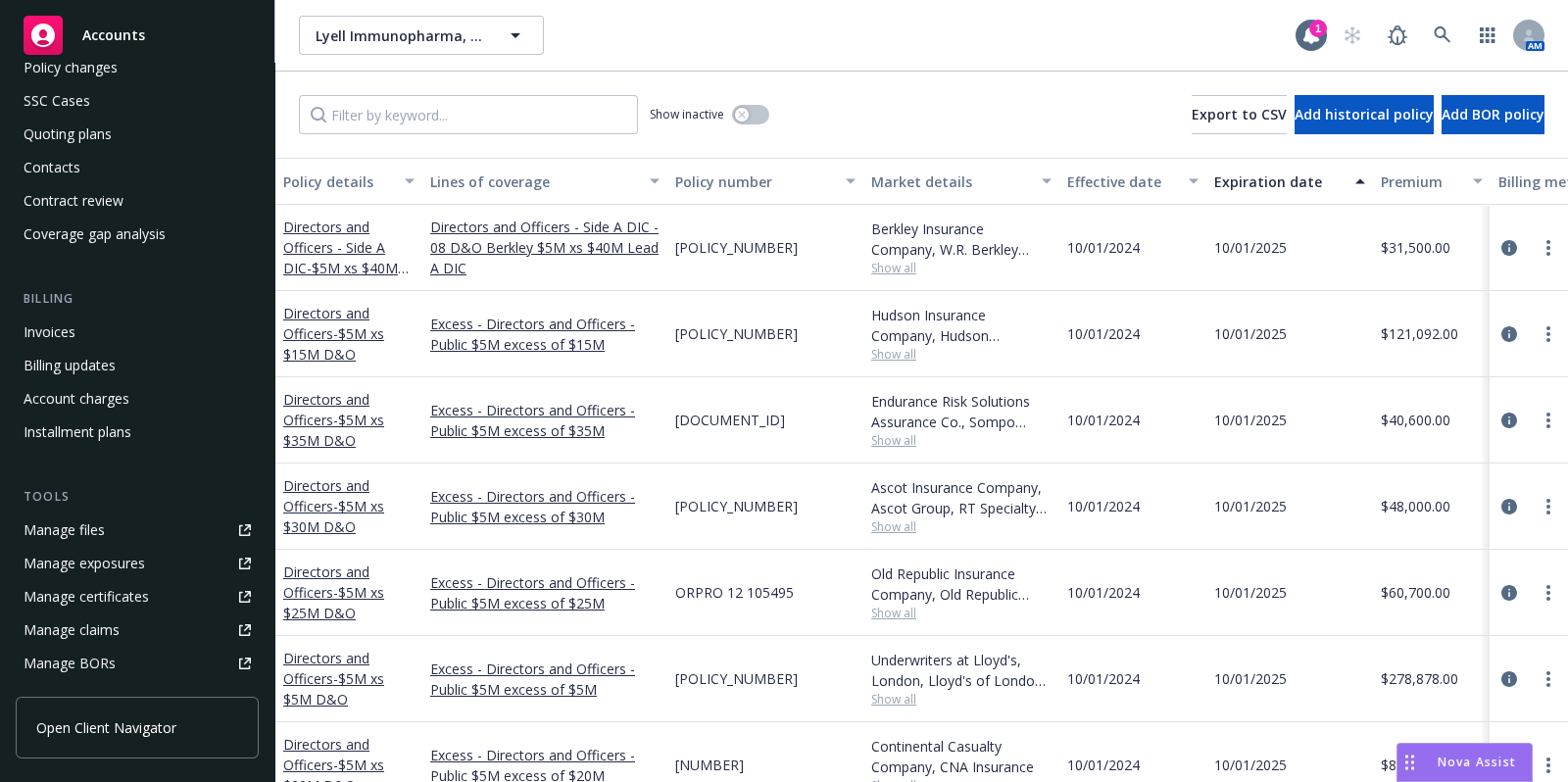 click on "Invoices" at bounding box center [49, 332] 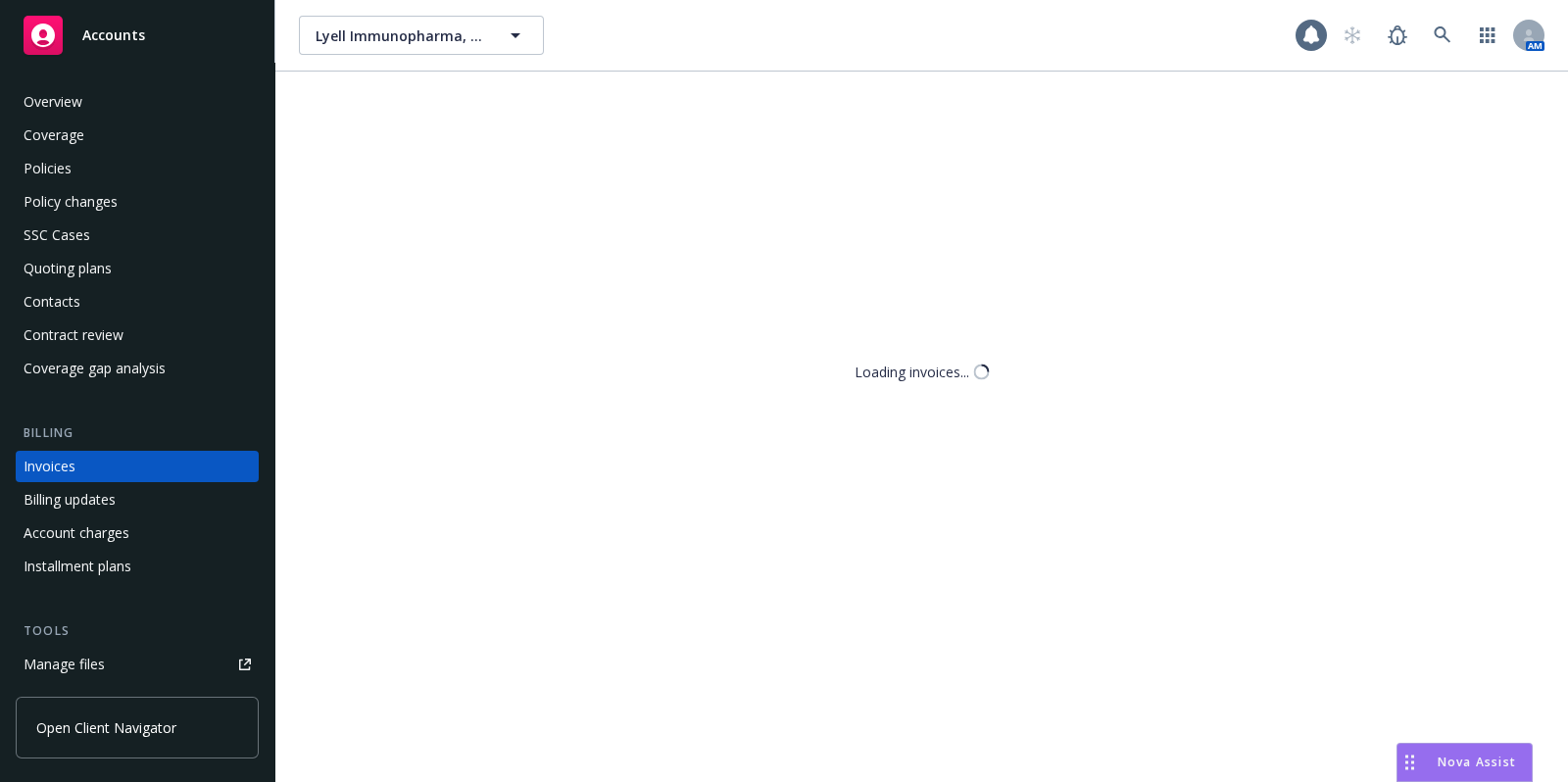 scroll, scrollTop: 43, scrollLeft: 0, axis: vertical 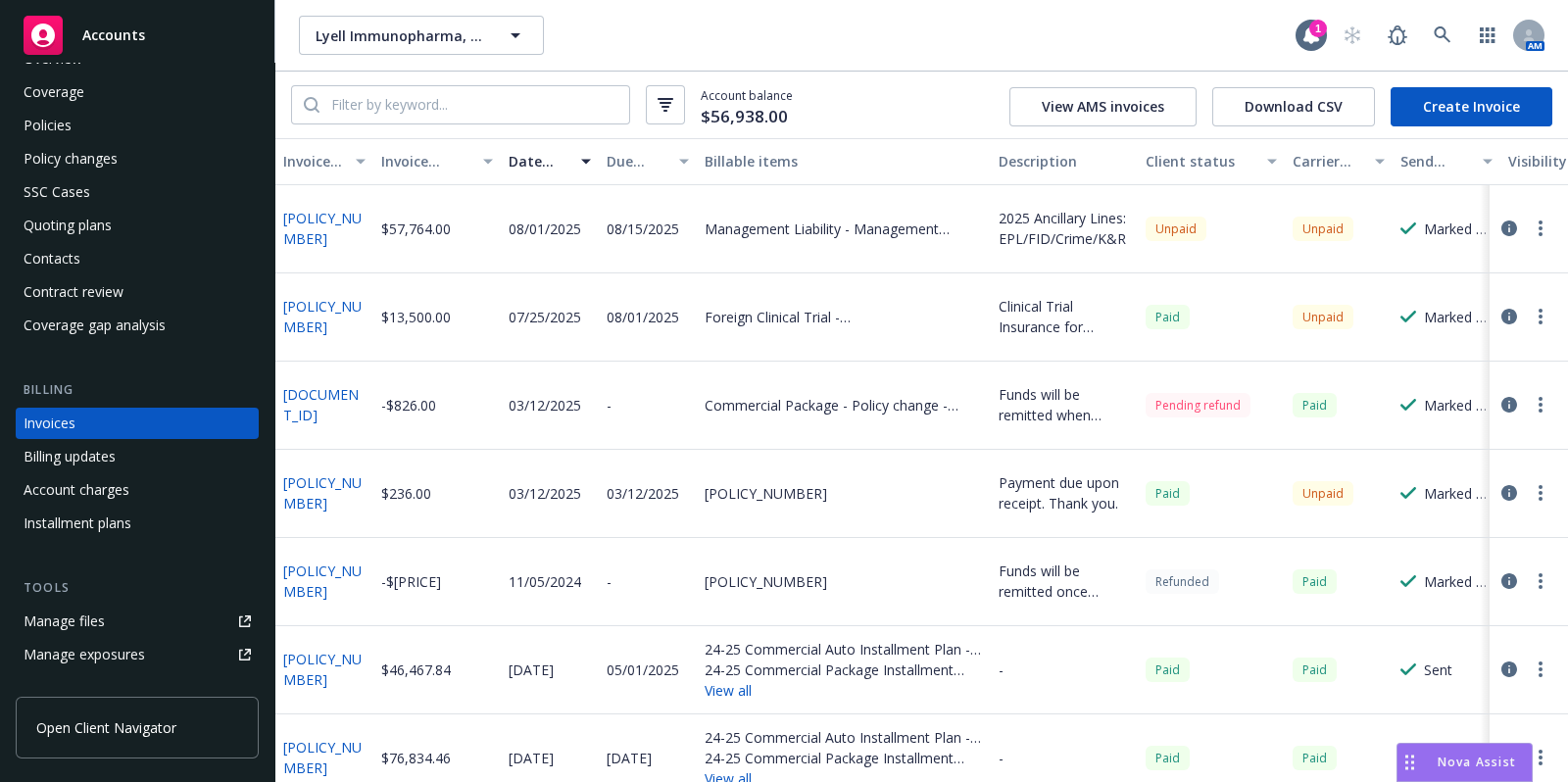 click 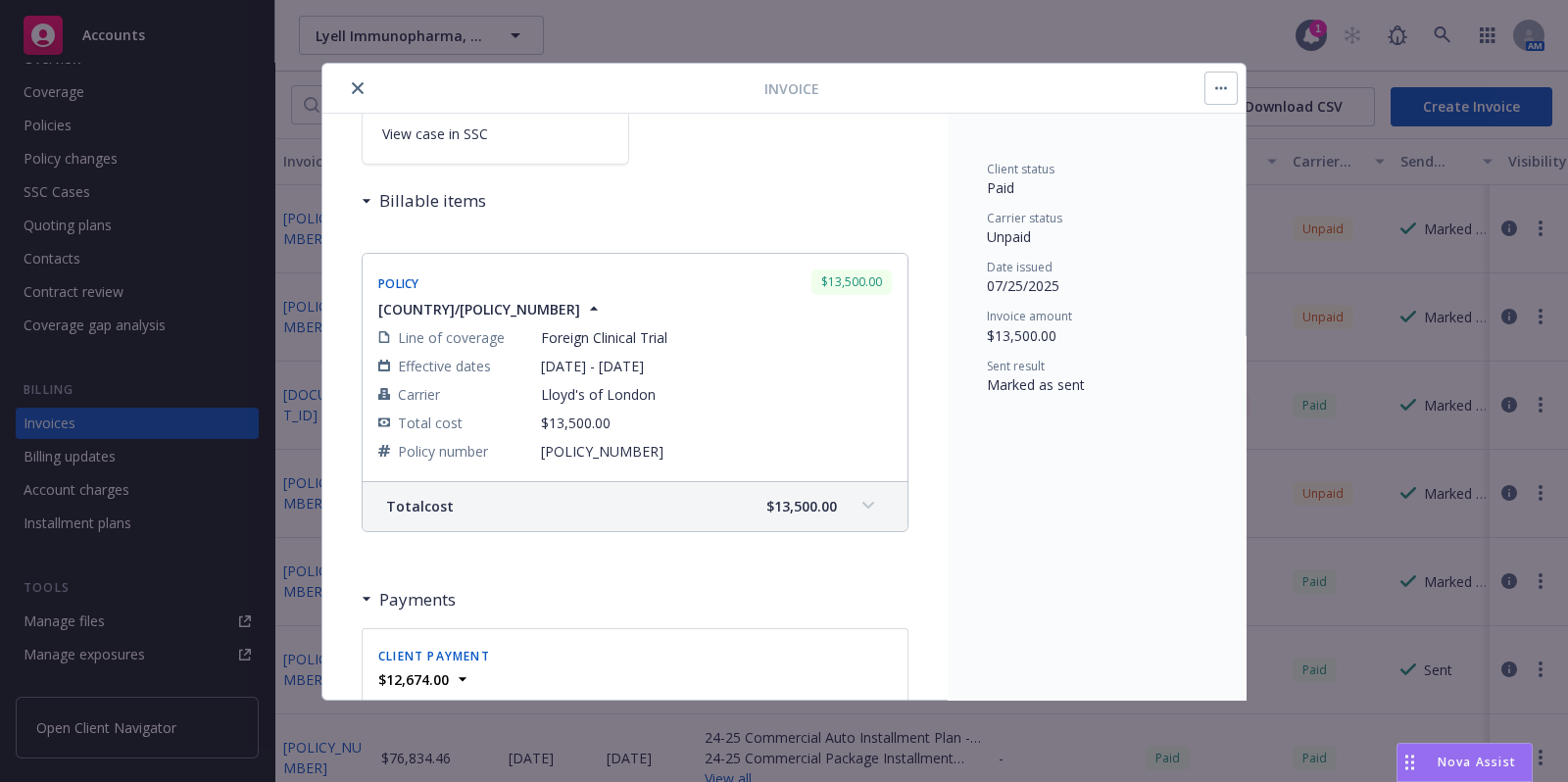 scroll, scrollTop: 164, scrollLeft: 0, axis: vertical 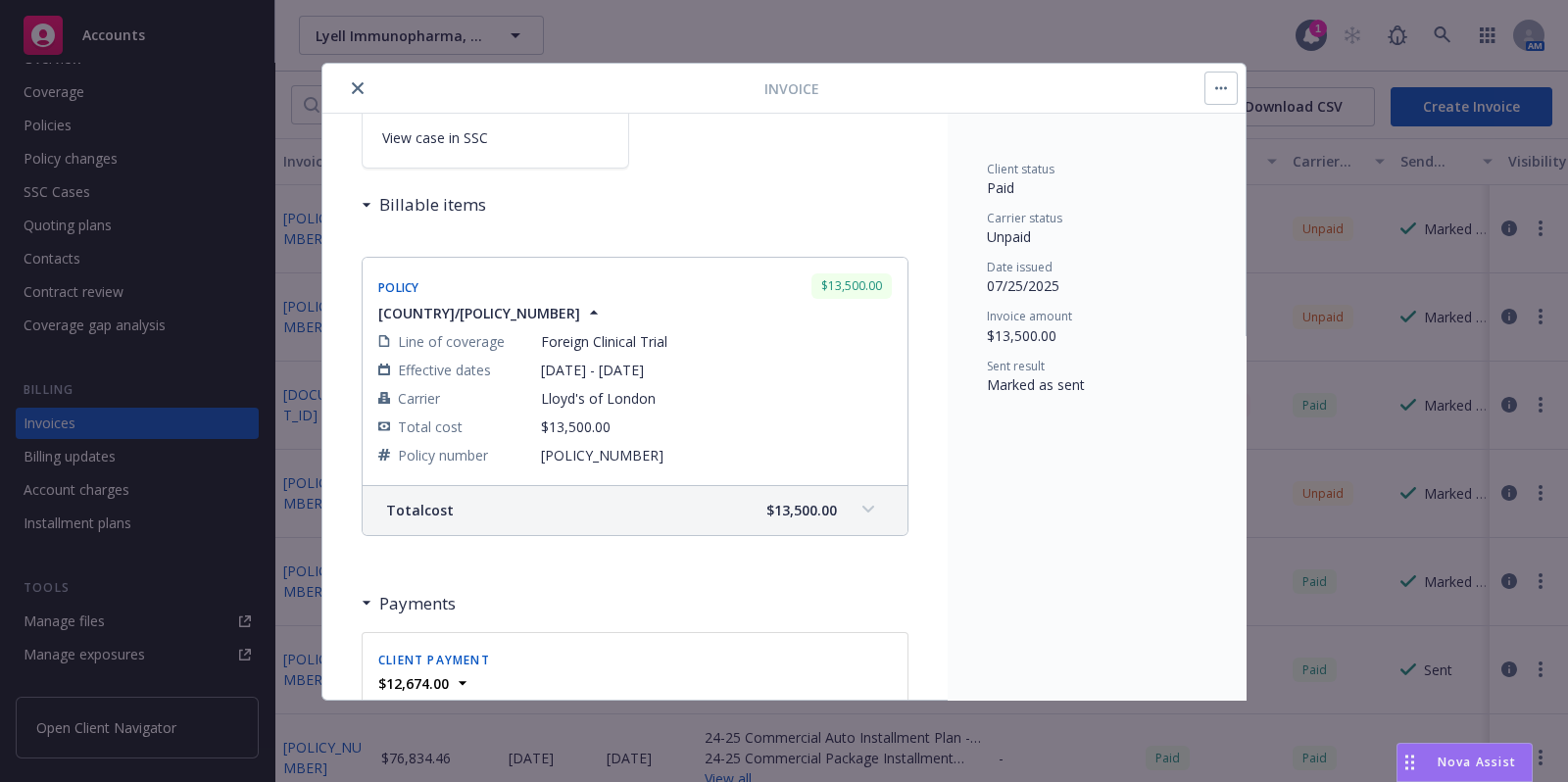 click at bounding box center (547, 88) 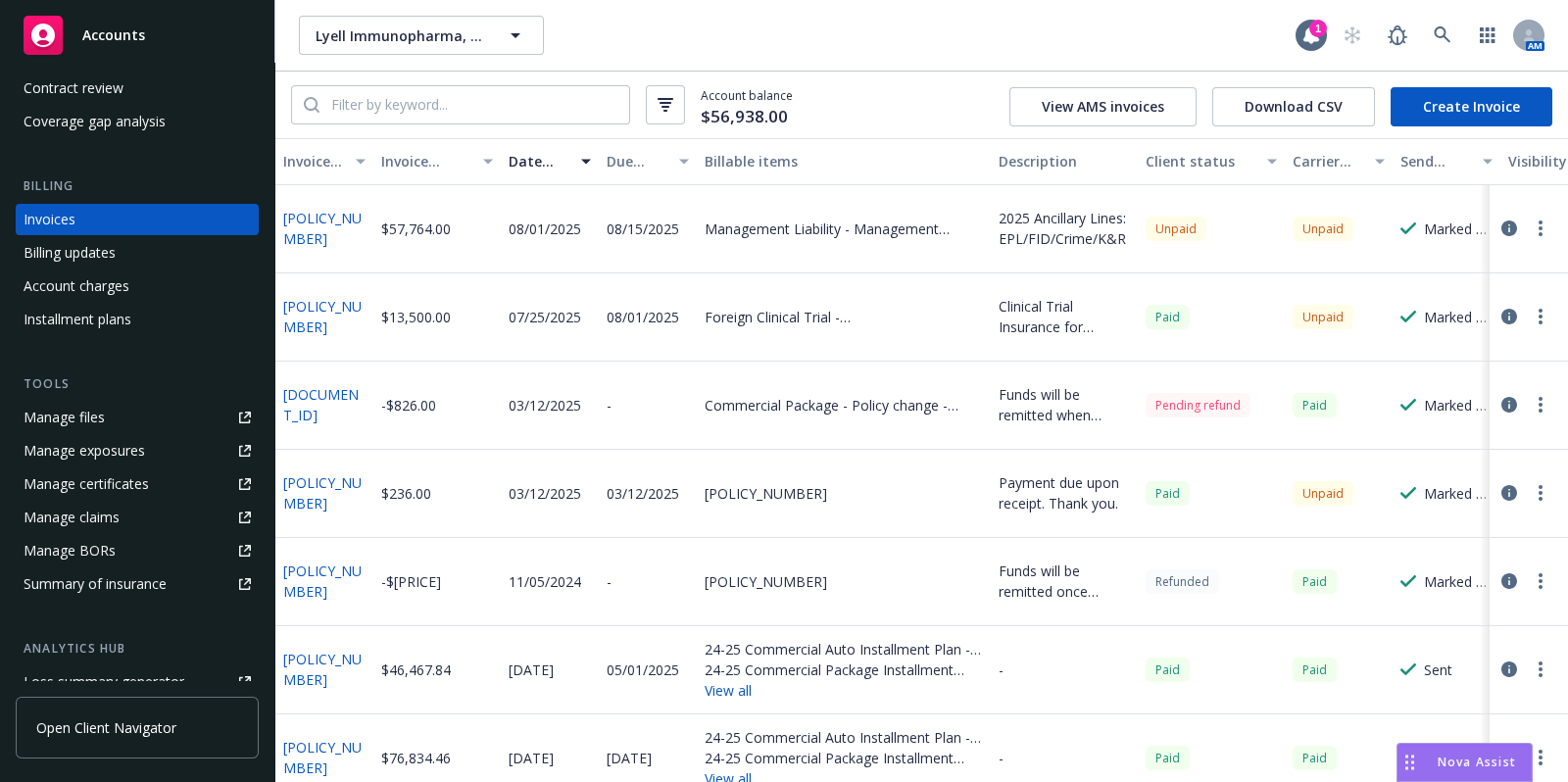 scroll, scrollTop: 251, scrollLeft: 0, axis: vertical 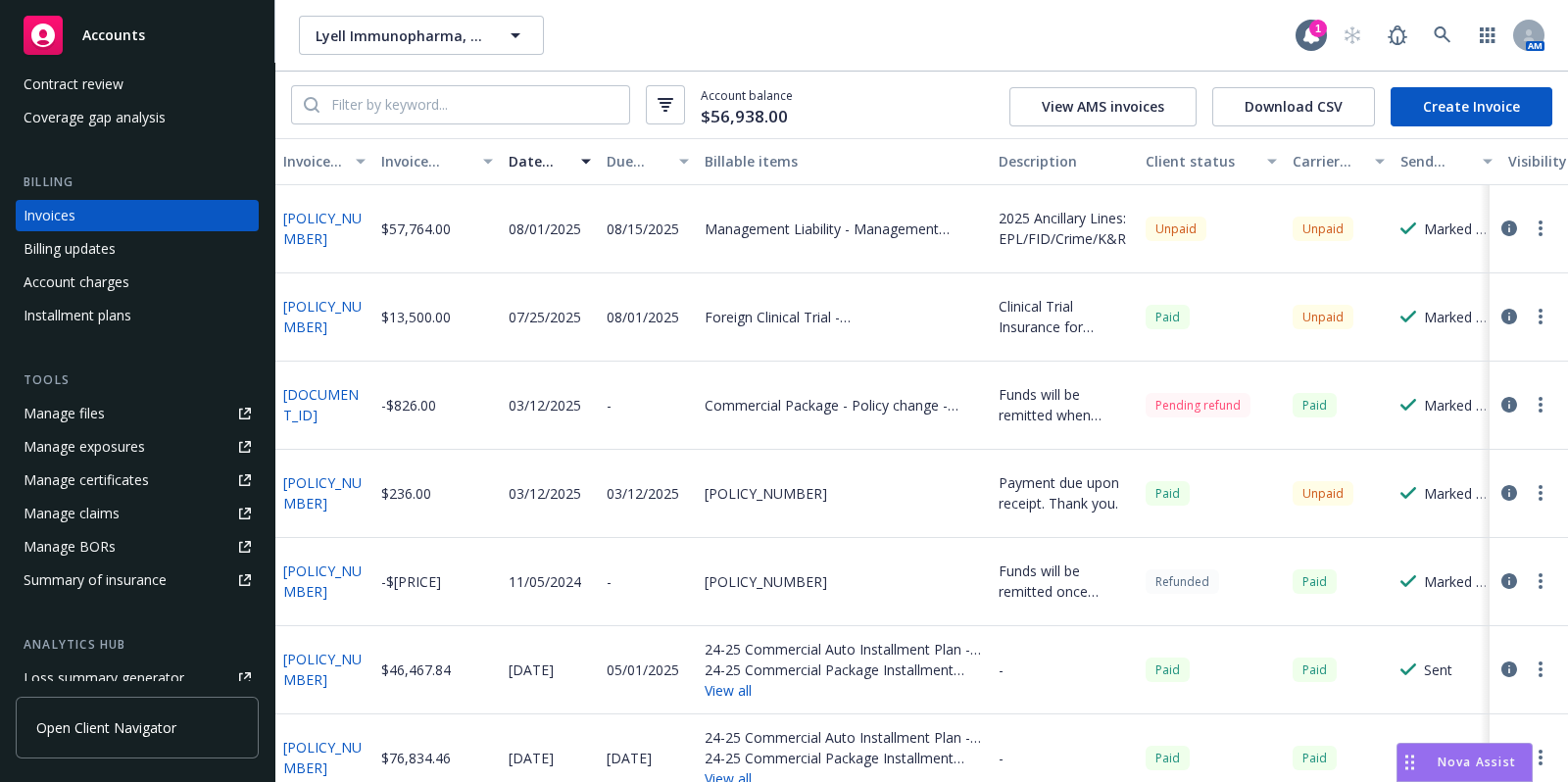 click on "Manage files" at bounding box center (64, 414) 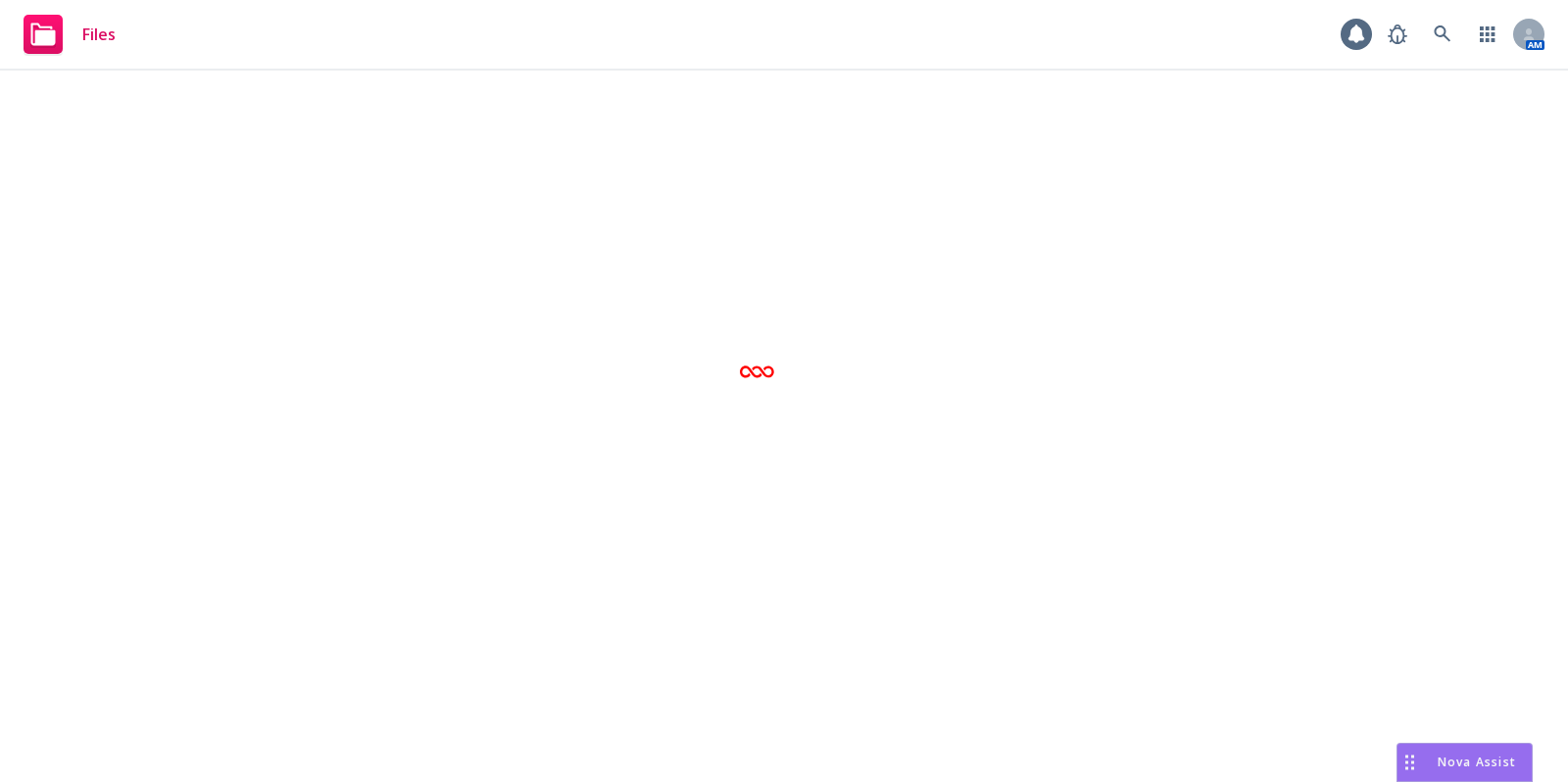 scroll, scrollTop: 0, scrollLeft: 0, axis: both 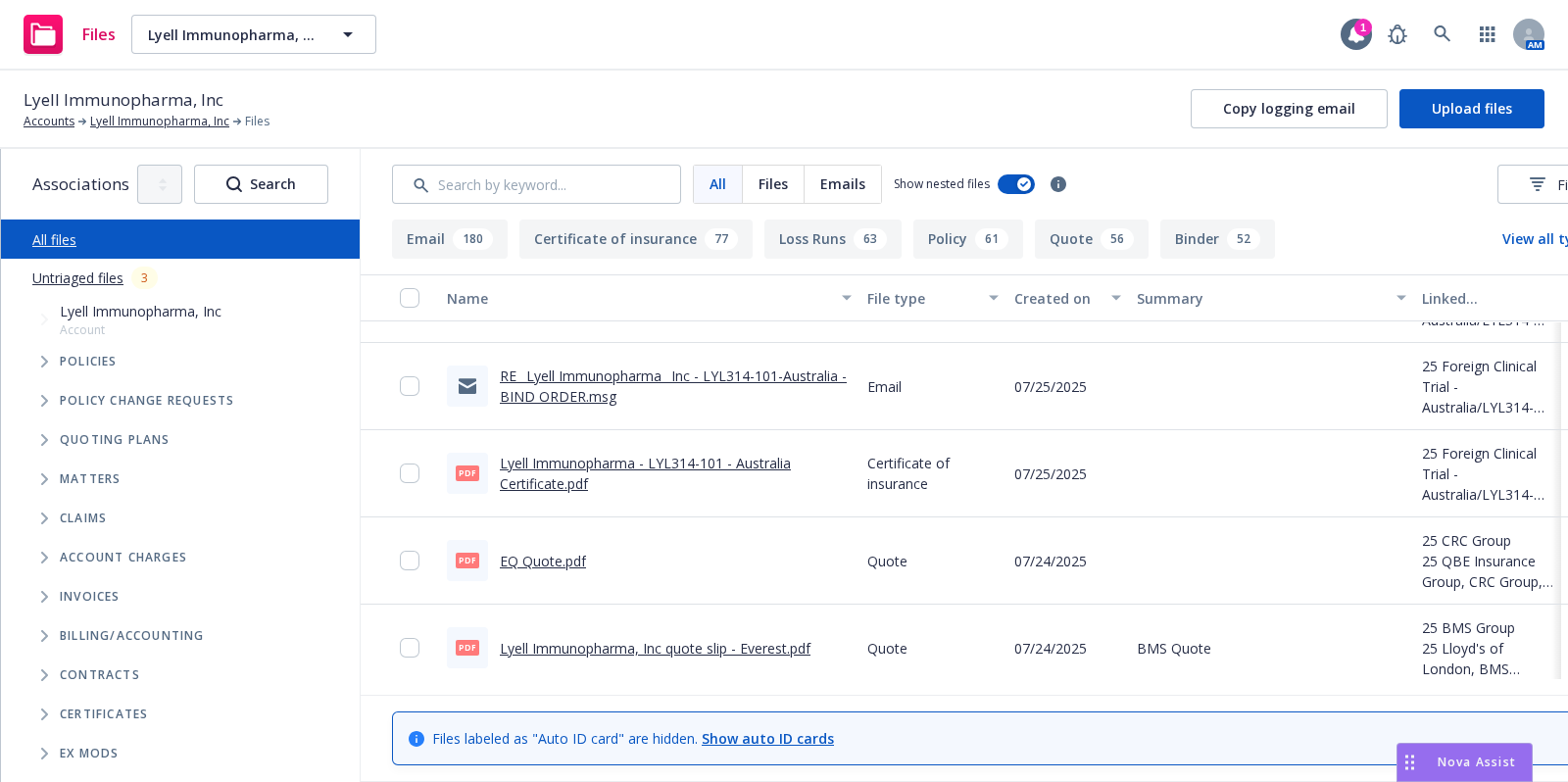 click on "Lyell Immunopharma - LYL314-101 - Australia Certificate.pdf" at bounding box center (645, 473) 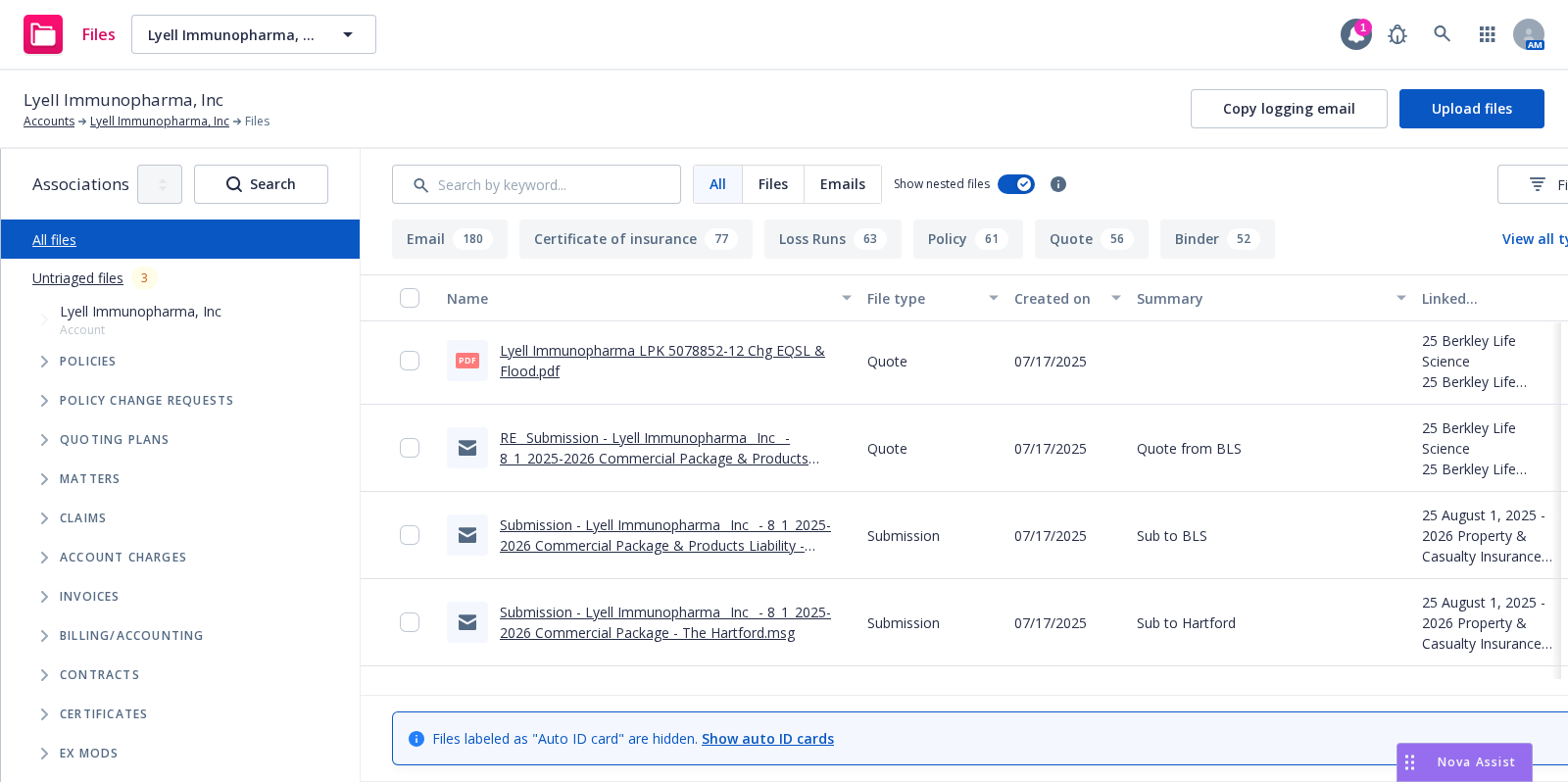 scroll, scrollTop: 4493, scrollLeft: 0, axis: vertical 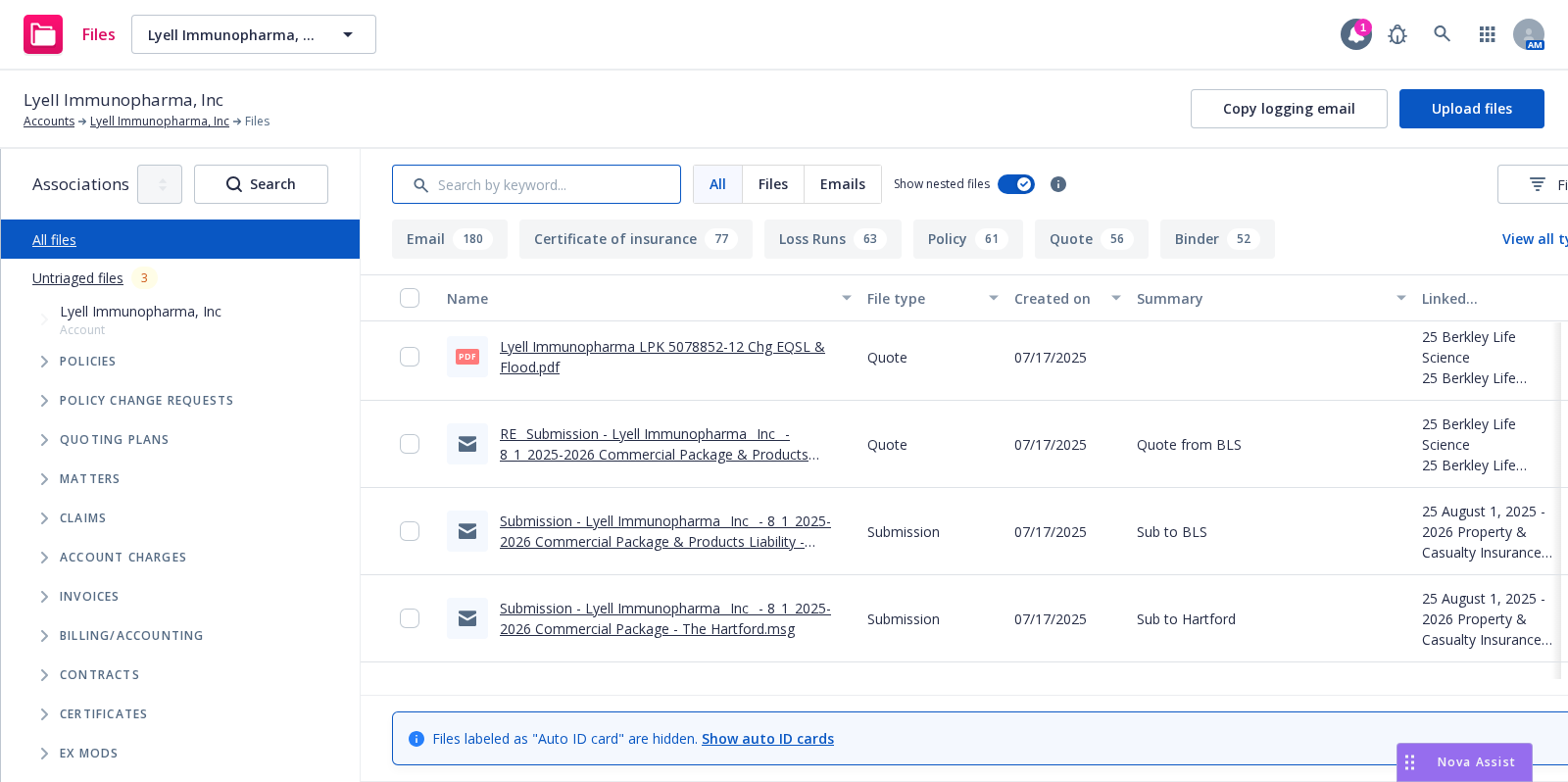 click at bounding box center [536, 184] 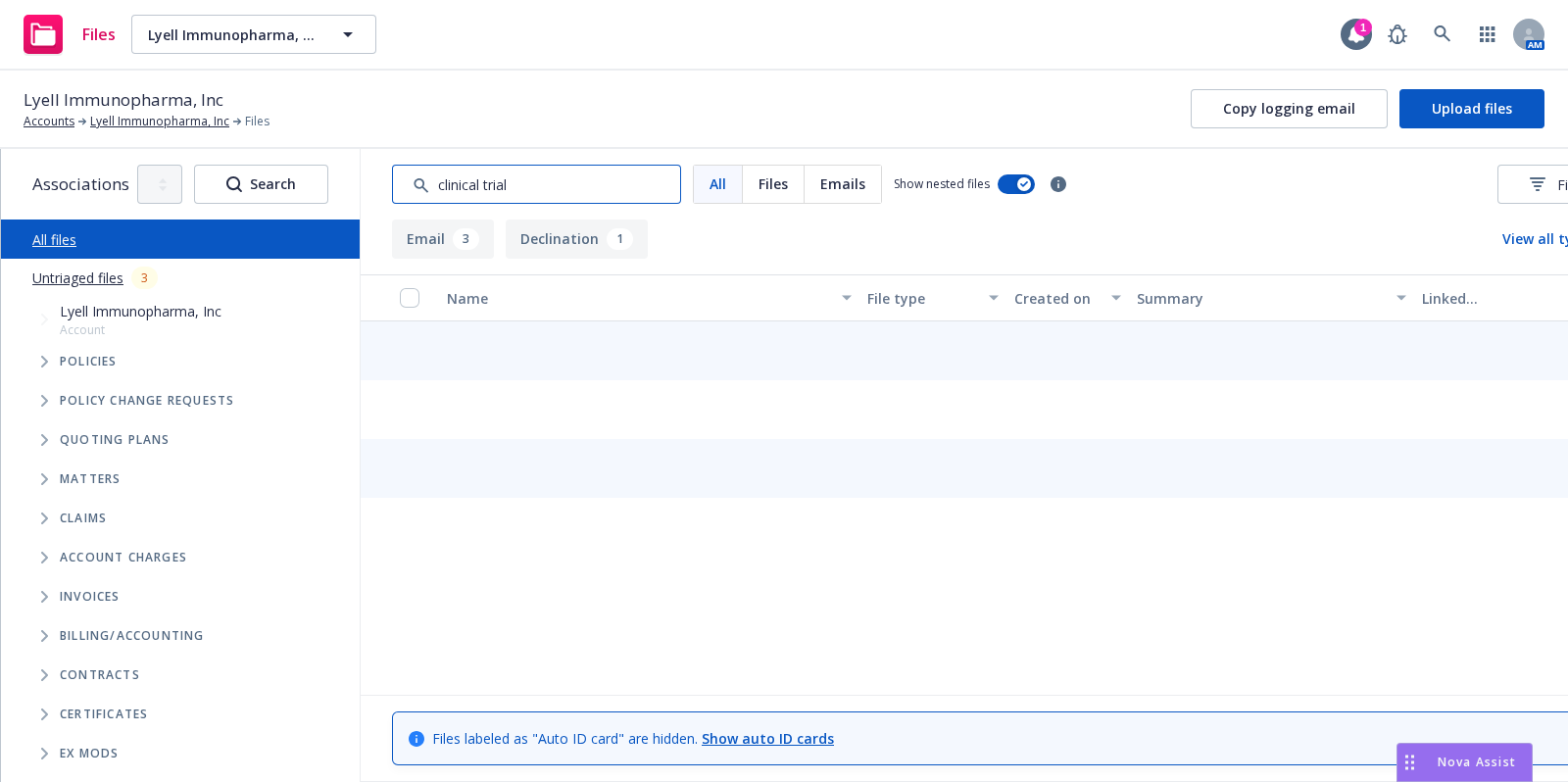 scroll, scrollTop: 0, scrollLeft: 0, axis: both 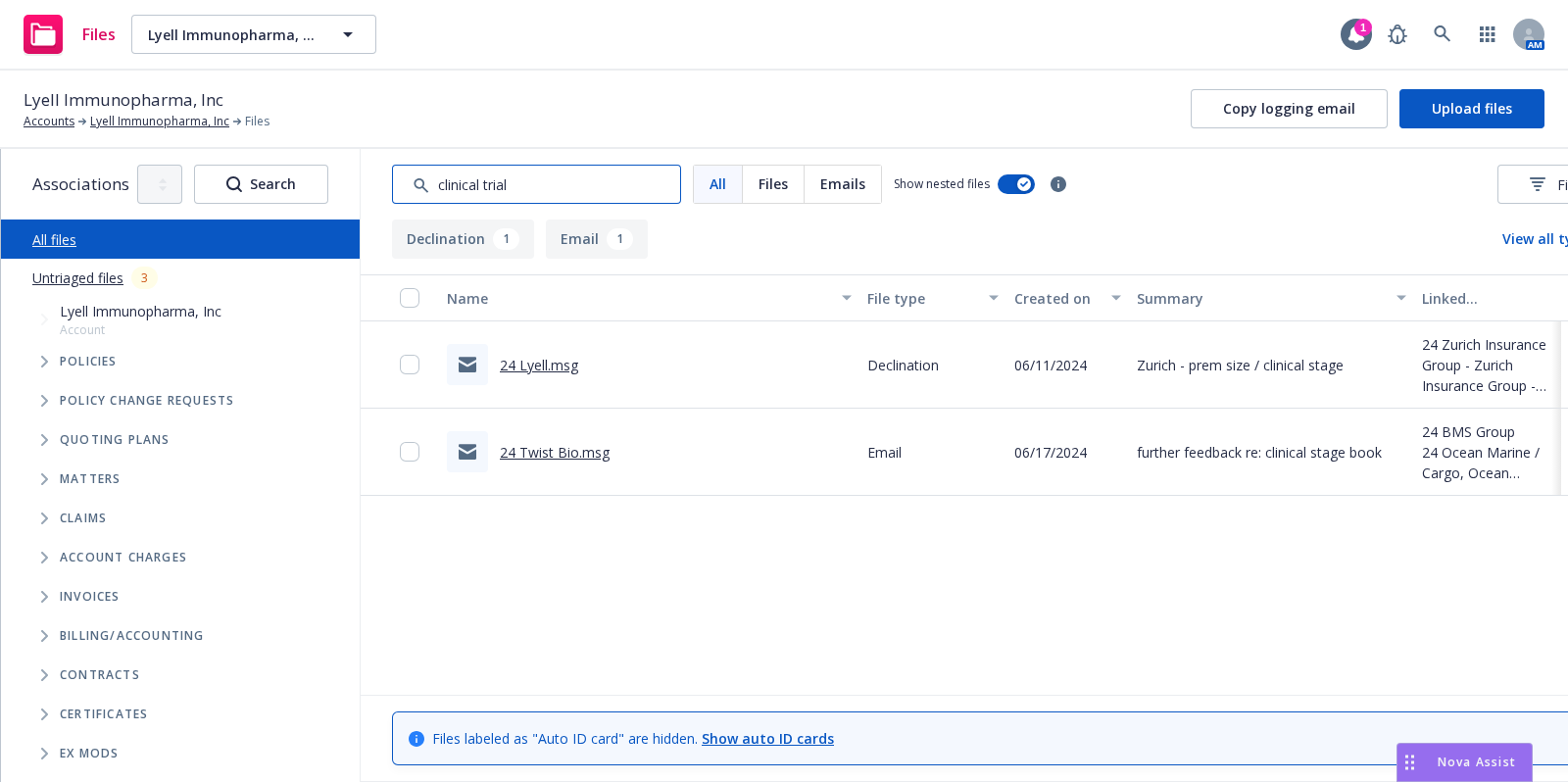 click at bounding box center (536, 184) 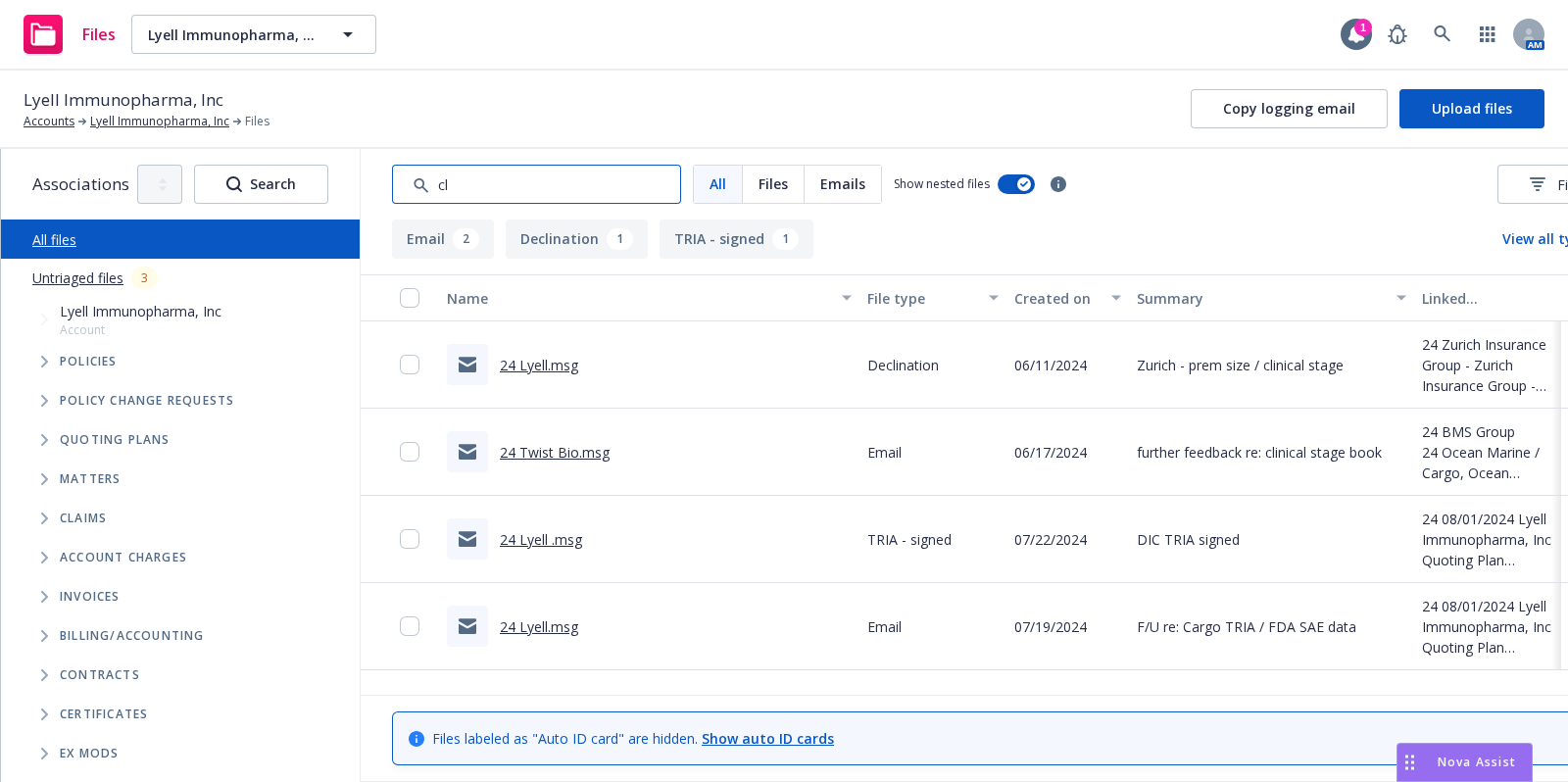 type on "c" 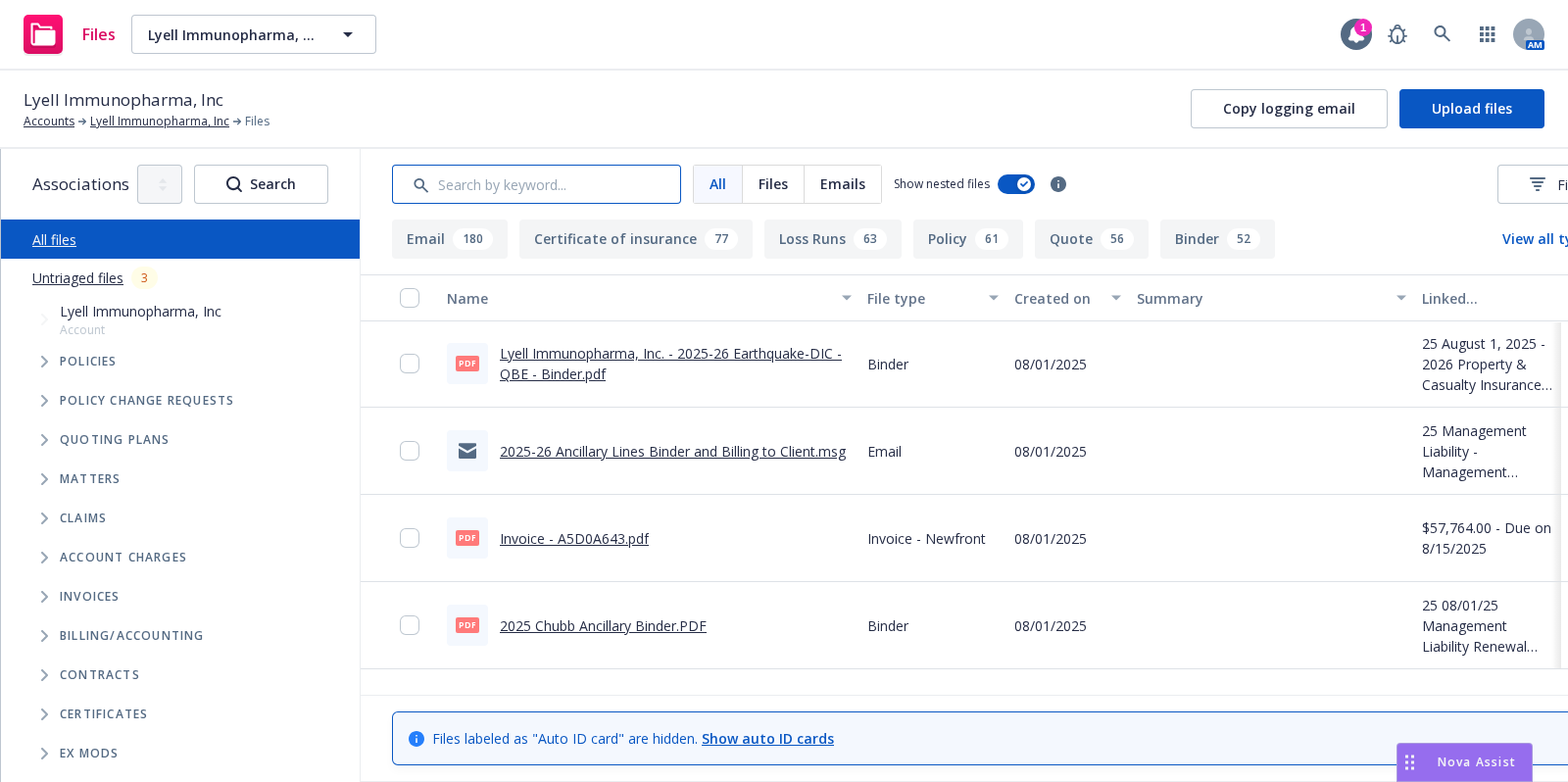 scroll, scrollTop: 267, scrollLeft: 0, axis: vertical 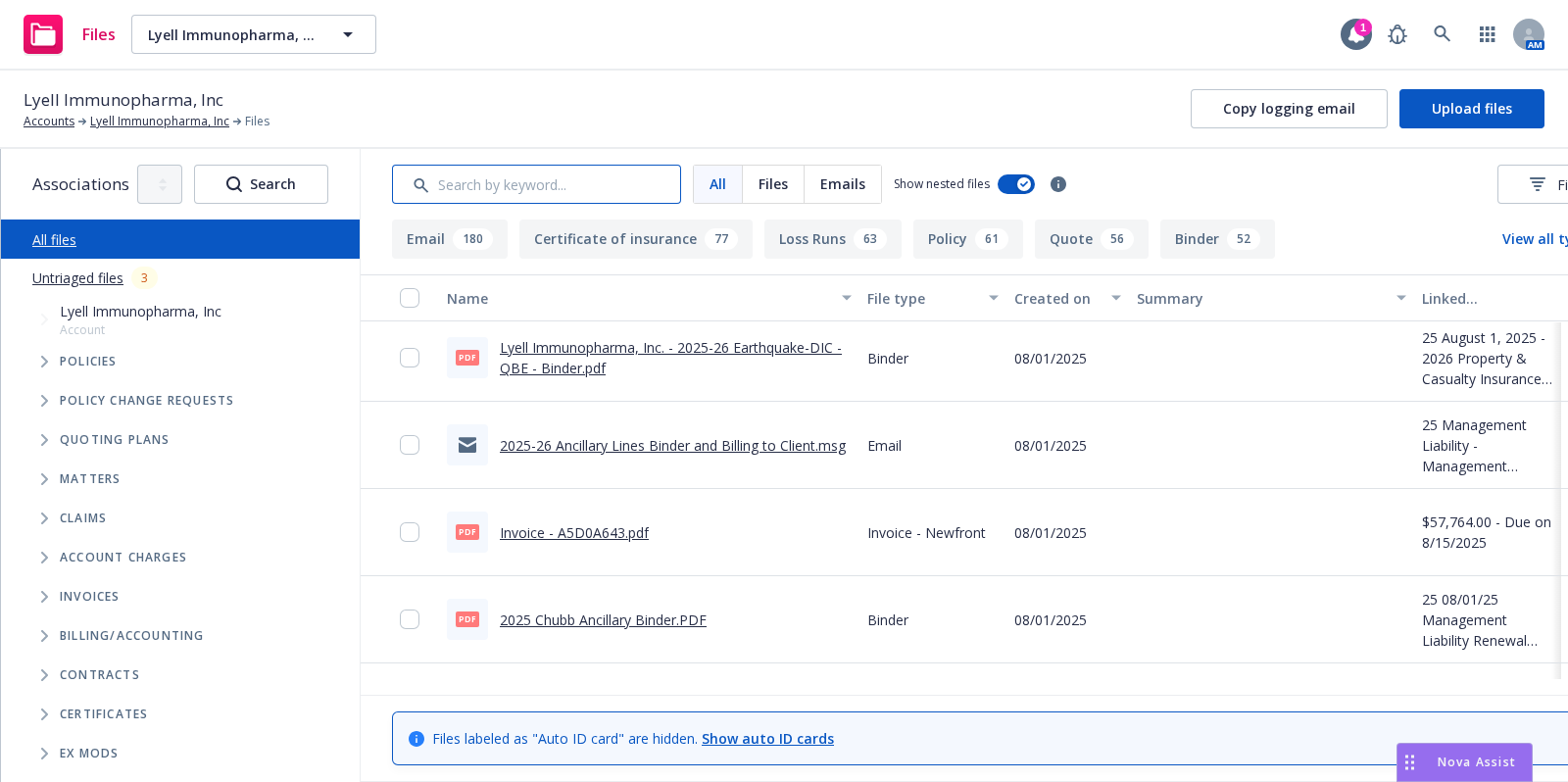 type 